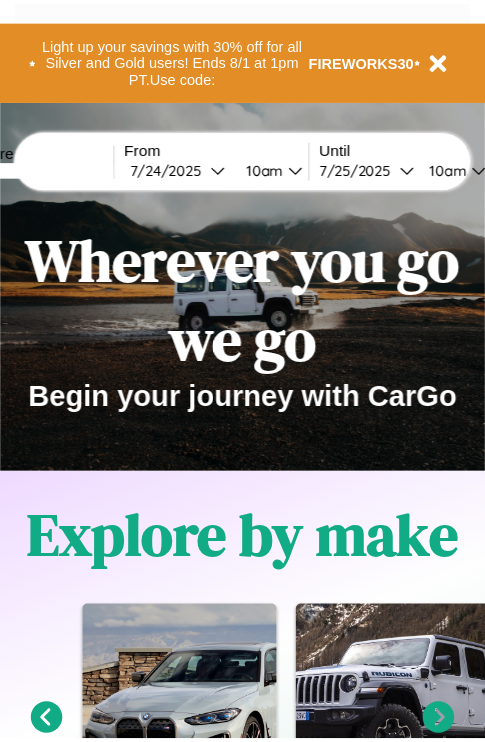 scroll, scrollTop: 0, scrollLeft: 0, axis: both 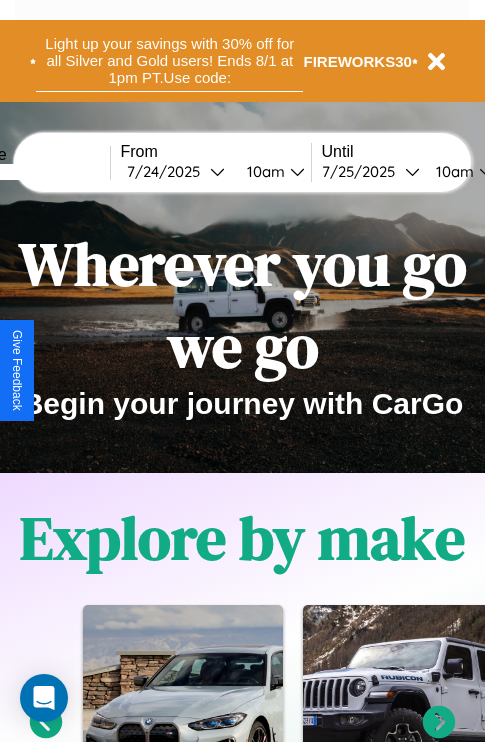 click on "Light up your savings with 30% off for all Silver and Gold users! Ends 8/1 at 1pm PT.  Use code:" at bounding box center (169, 61) 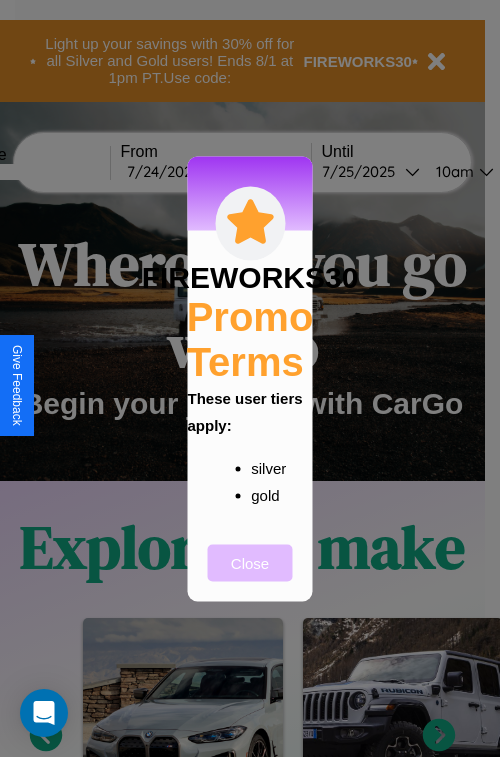 click on "Close" at bounding box center (250, 562) 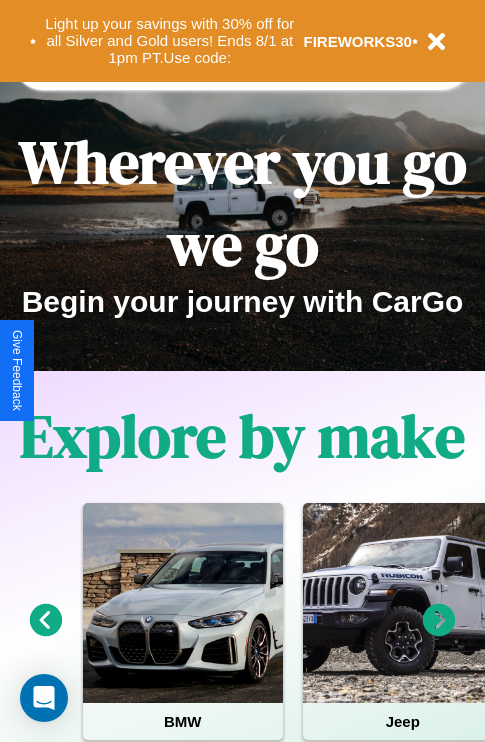 scroll, scrollTop: 308, scrollLeft: 0, axis: vertical 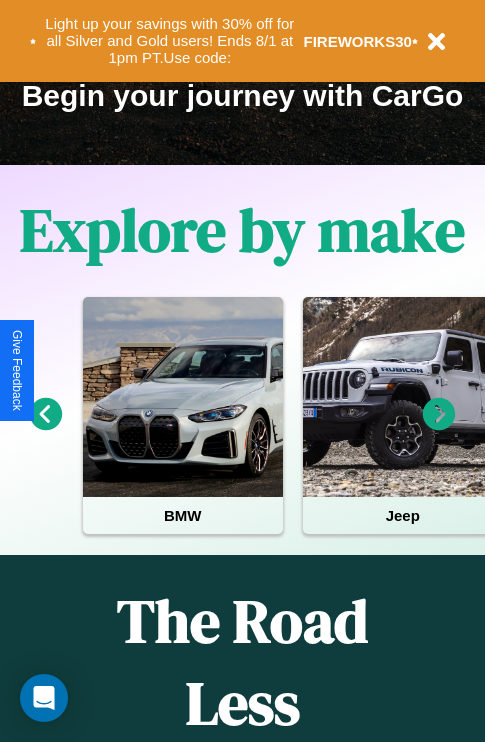 click 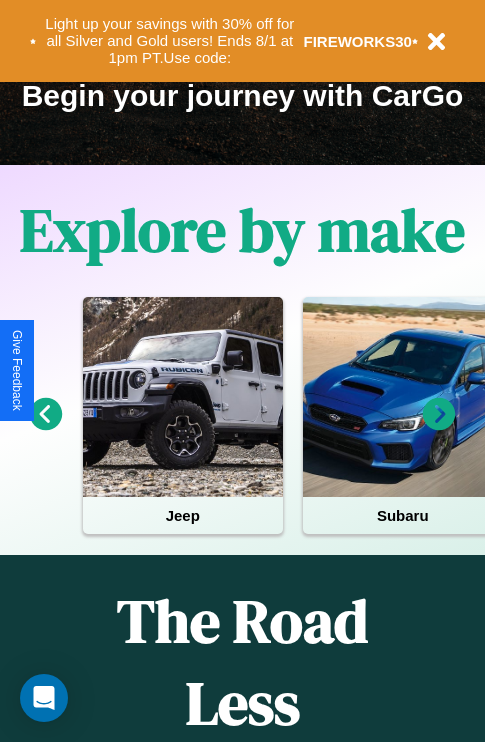 click 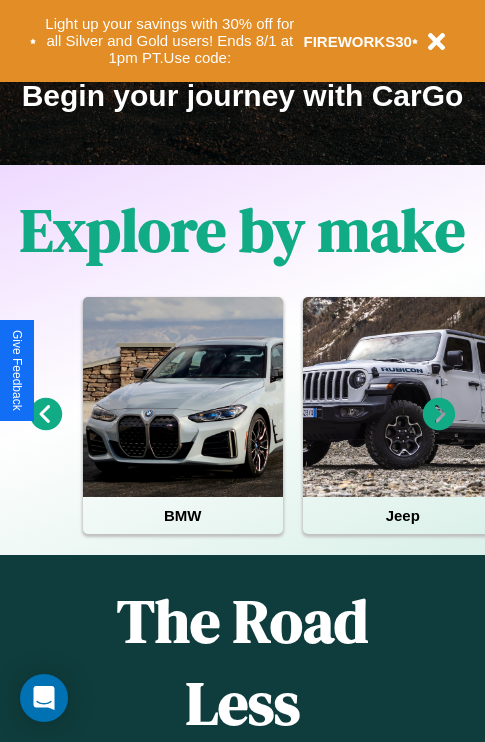 click 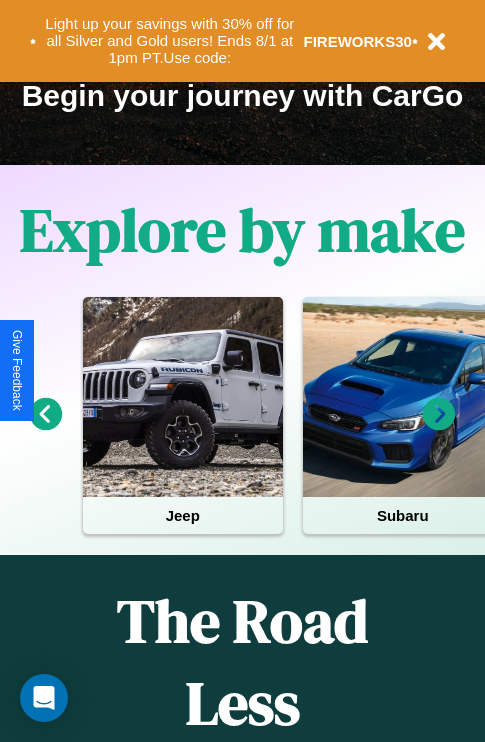 click 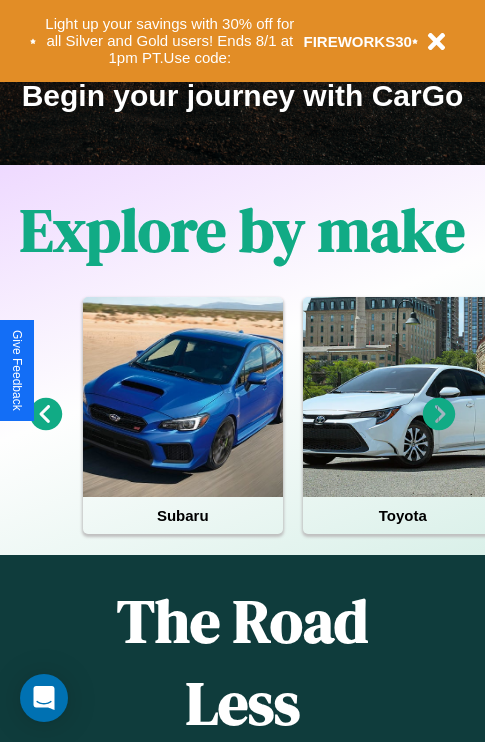 click 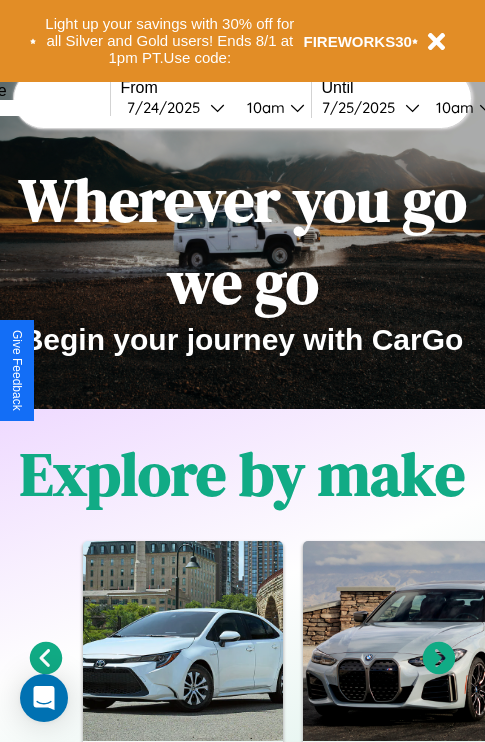 scroll, scrollTop: 0, scrollLeft: 0, axis: both 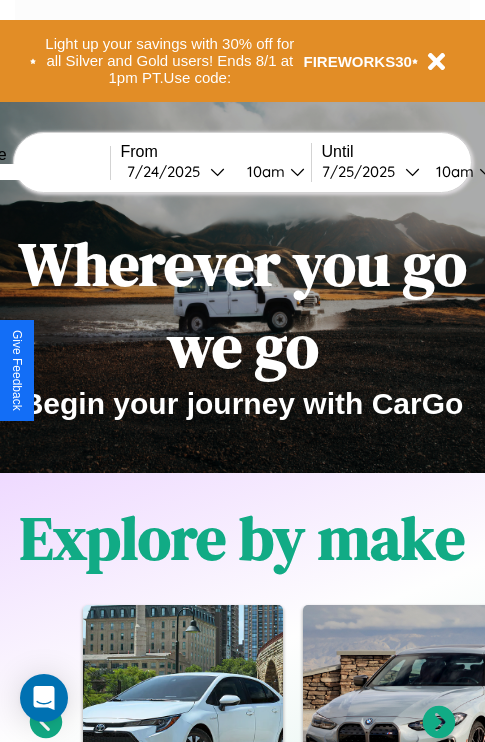click at bounding box center (35, 172) 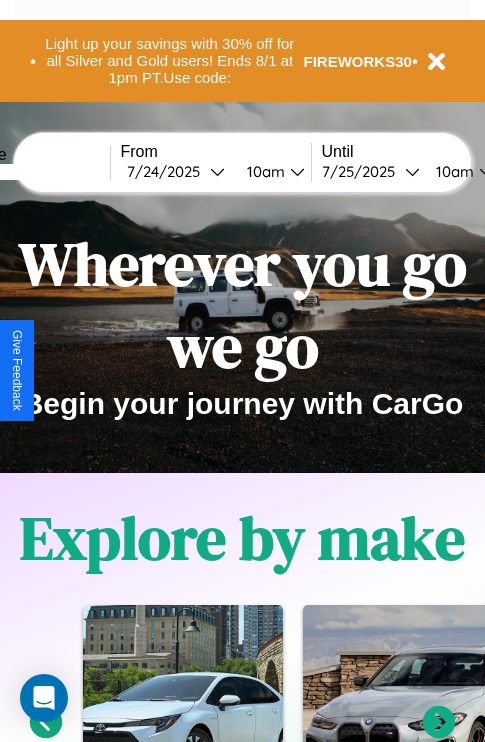 type on "******" 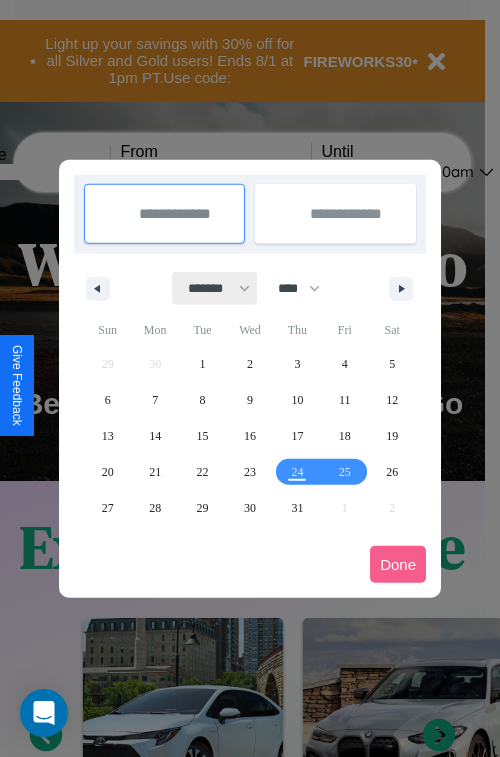 click on "******* ******** ***** ***** *** **** **** ****** ********* ******* ******** ********" at bounding box center (215, 288) 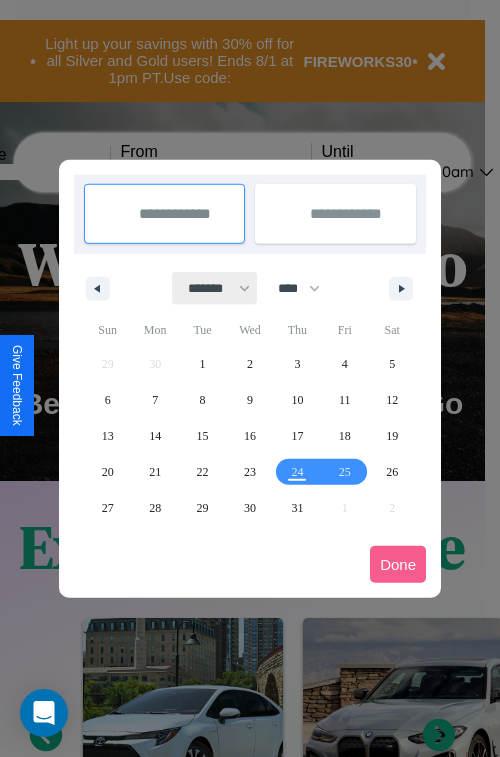 select on "**" 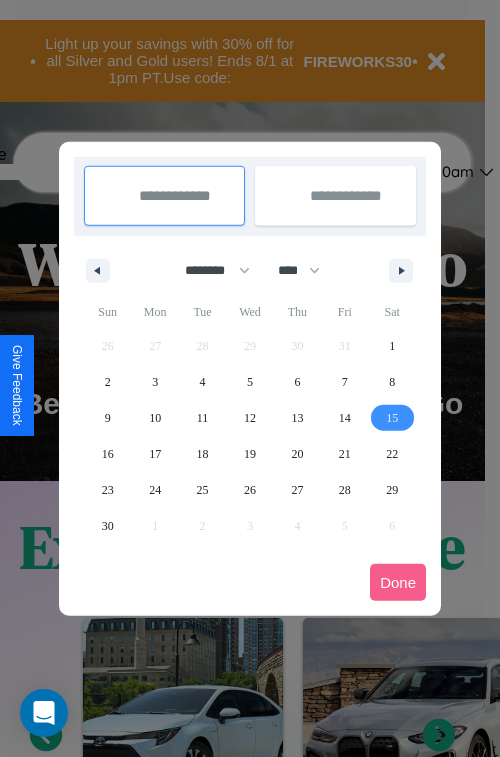 click on "15" at bounding box center (392, 418) 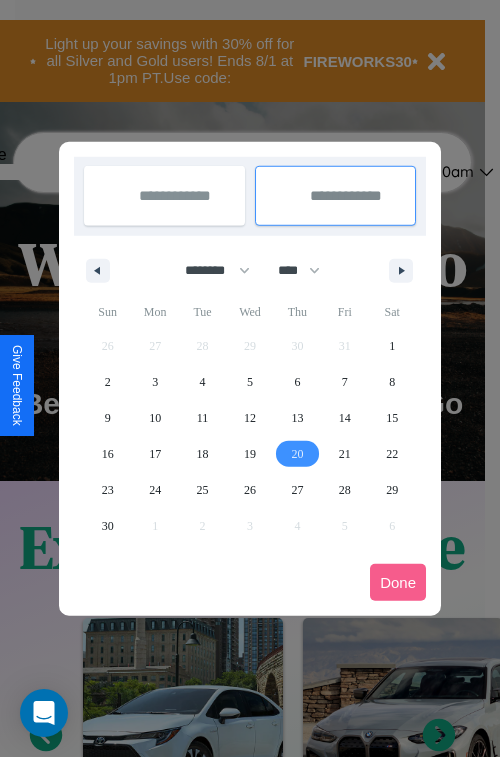 click on "20" at bounding box center [297, 454] 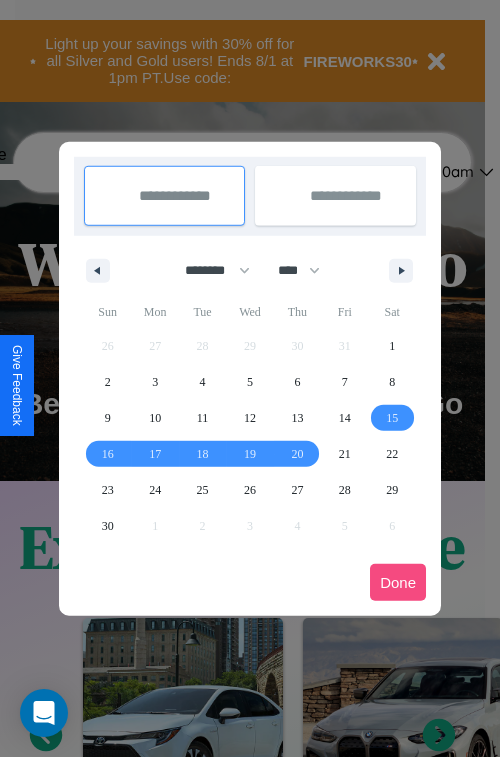 click on "Done" at bounding box center (398, 582) 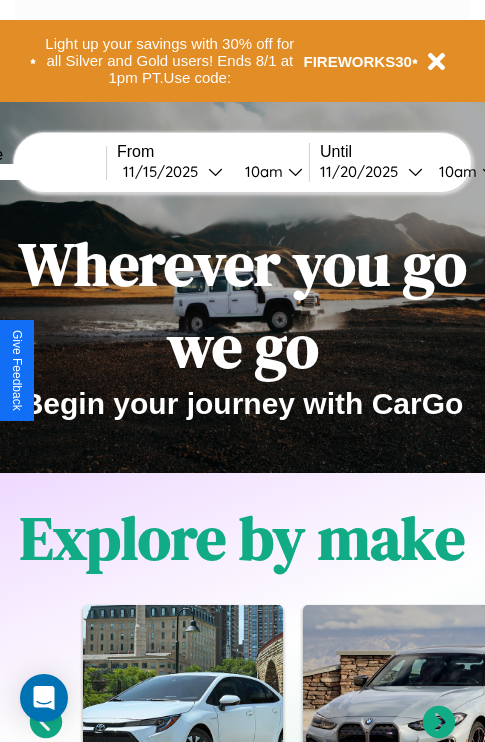 scroll, scrollTop: 0, scrollLeft: 79, axis: horizontal 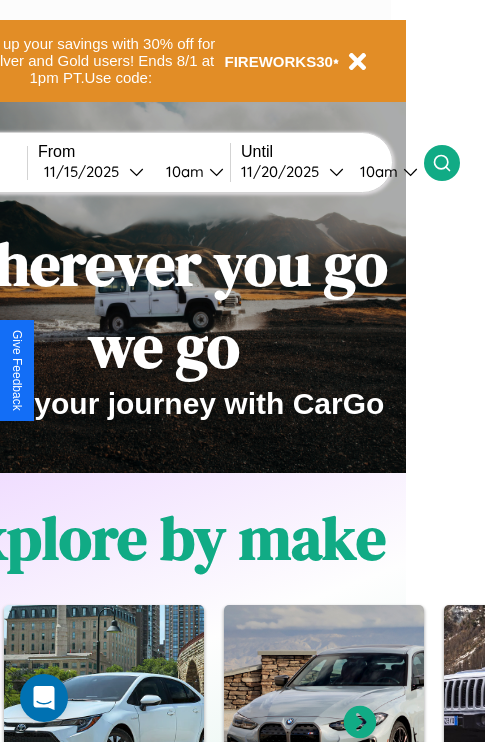 click 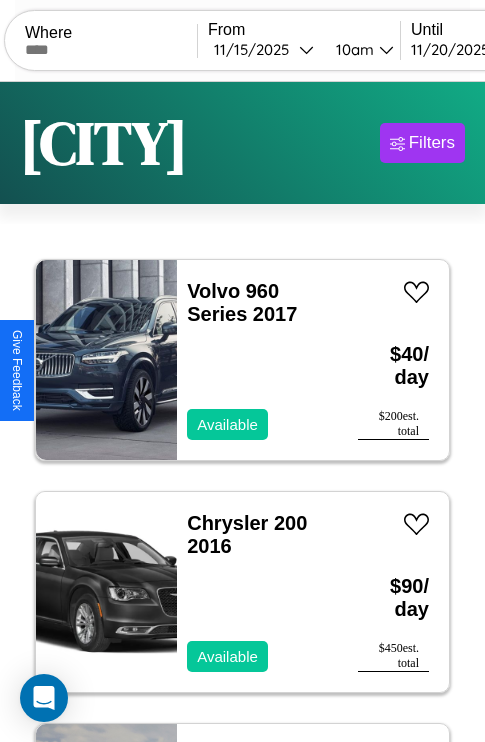 scroll, scrollTop: 79, scrollLeft: 0, axis: vertical 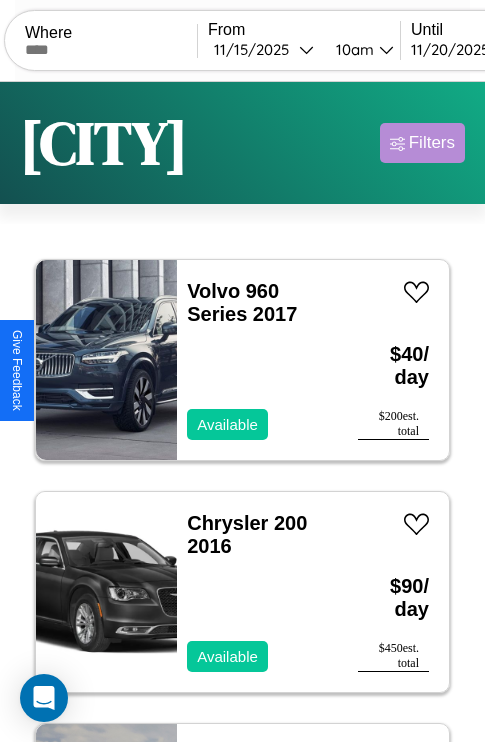 click on "Filters" at bounding box center (432, 143) 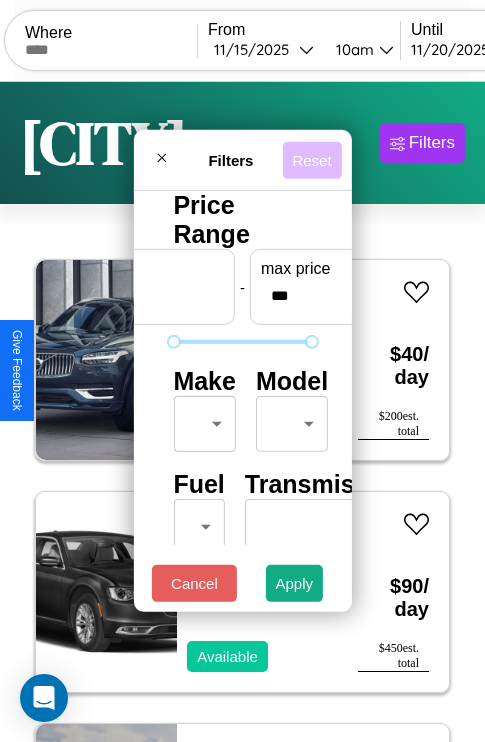 click on "Reset" at bounding box center [311, 159] 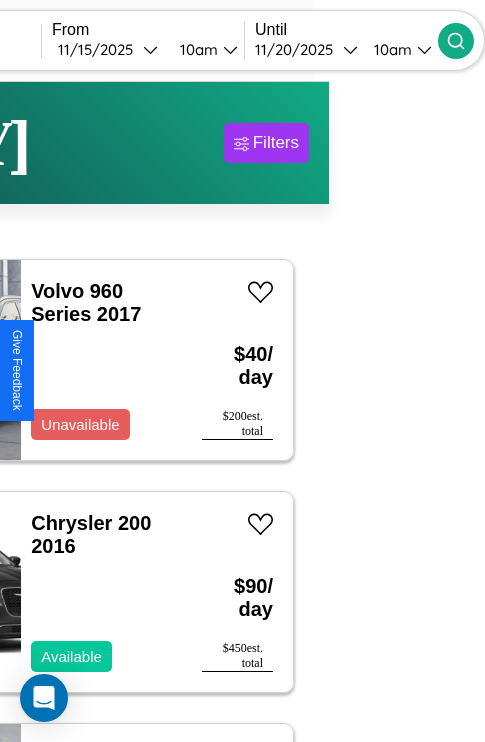 type on "******" 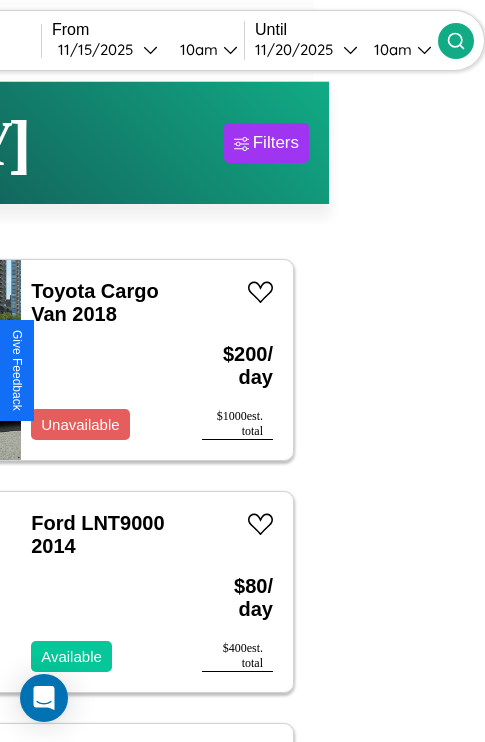 scroll, scrollTop: 80, scrollLeft: 60, axis: both 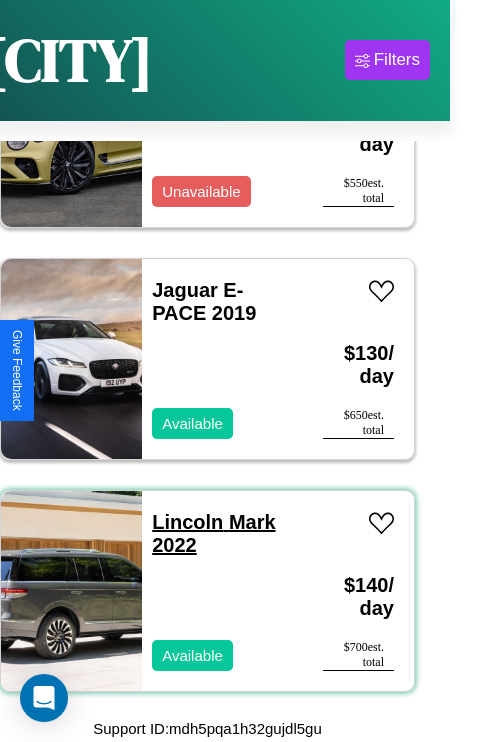 click on "[FIRST]   [LAST]   [YEAR]" at bounding box center (213, 533) 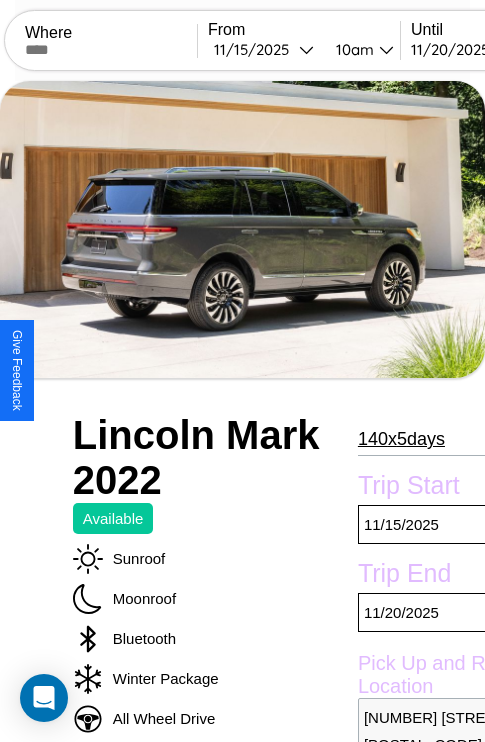scroll, scrollTop: 68, scrollLeft: 0, axis: vertical 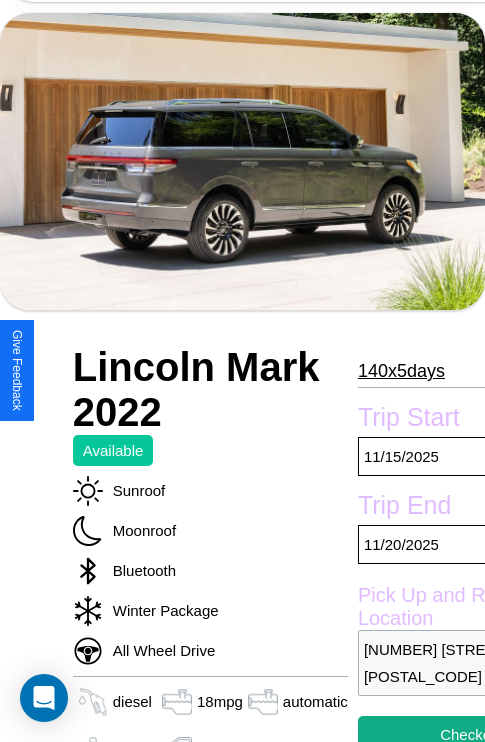 click on "140  x  5  days" at bounding box center [401, 371] 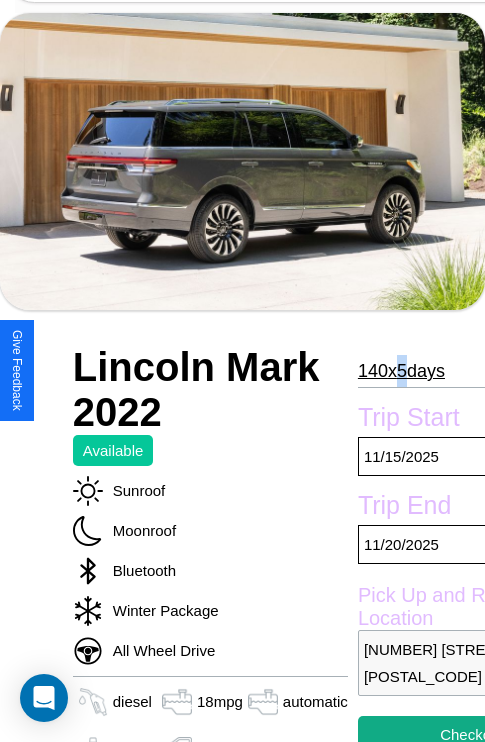 click on "140  x  5  days" at bounding box center (401, 371) 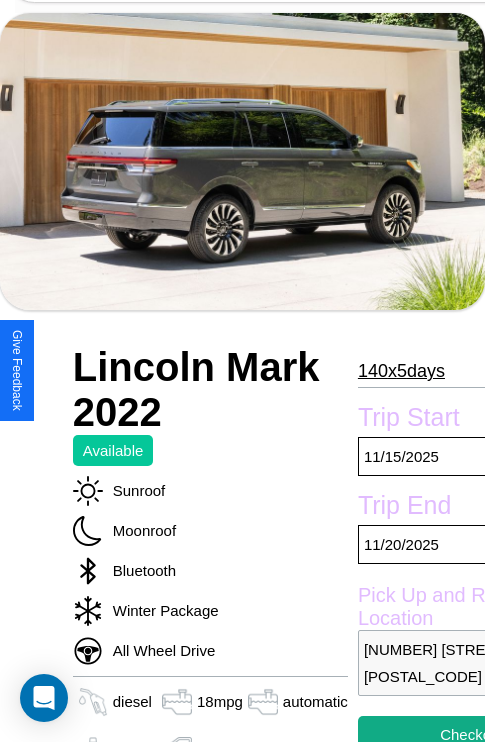 click on "140  x  5  days" at bounding box center (401, 371) 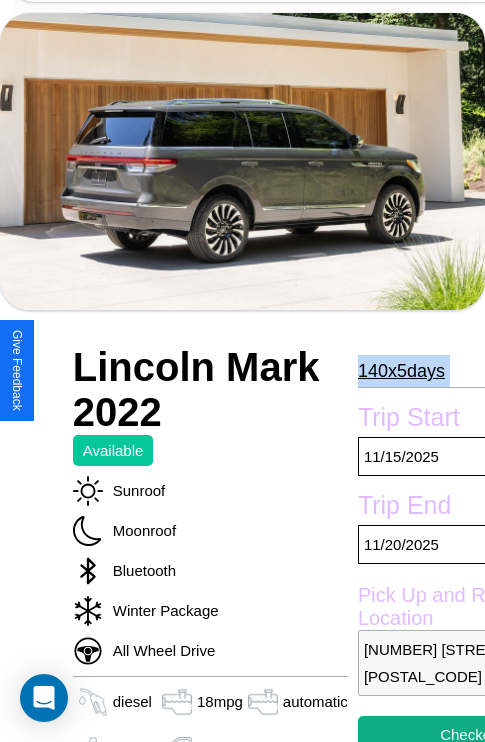 click on "140  x  5  days" at bounding box center [401, 371] 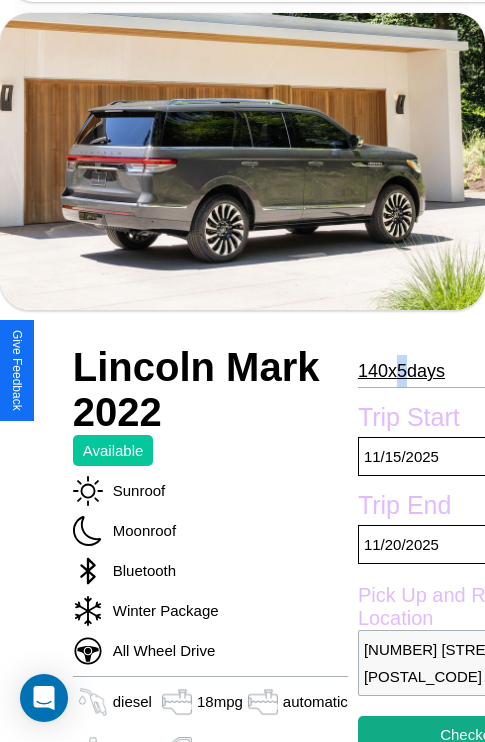 click on "140  x  5  days" at bounding box center (401, 371) 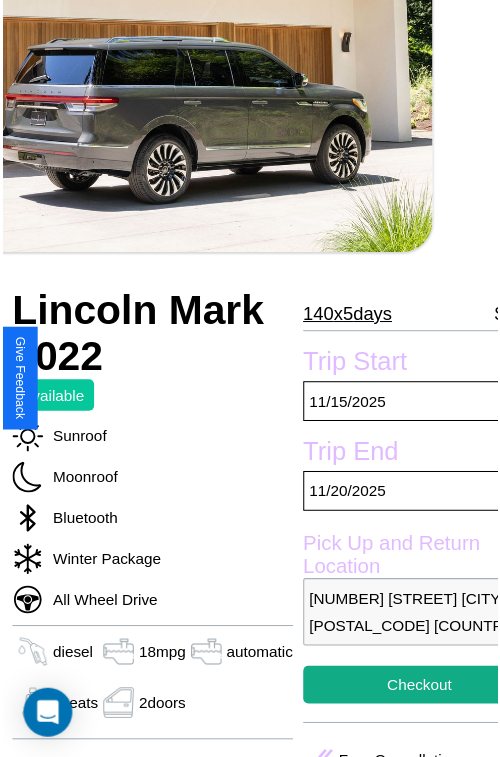 scroll, scrollTop: 154, scrollLeft: 88, axis: both 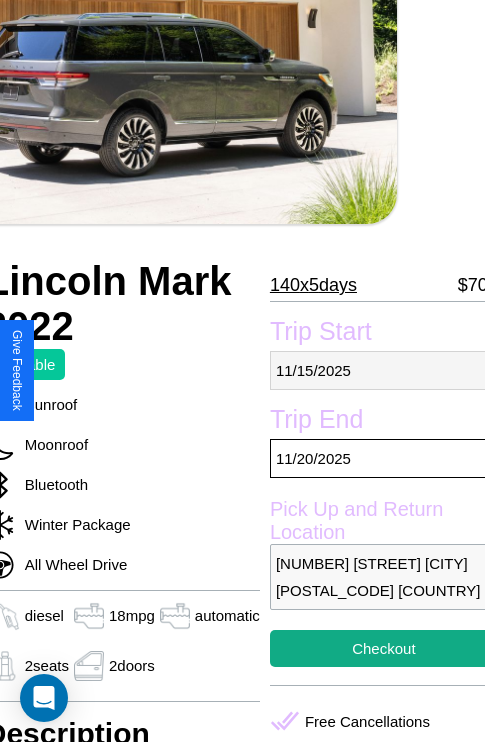 click on "11 / 15 / 2025" at bounding box center [384, 370] 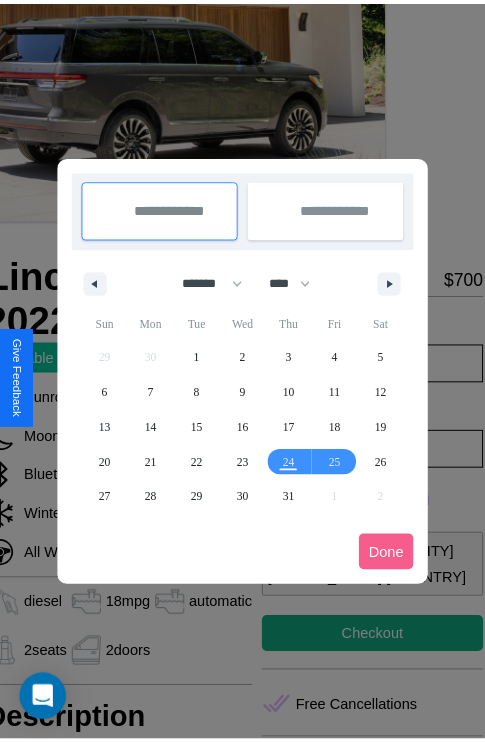 scroll, scrollTop: 0, scrollLeft: 88, axis: horizontal 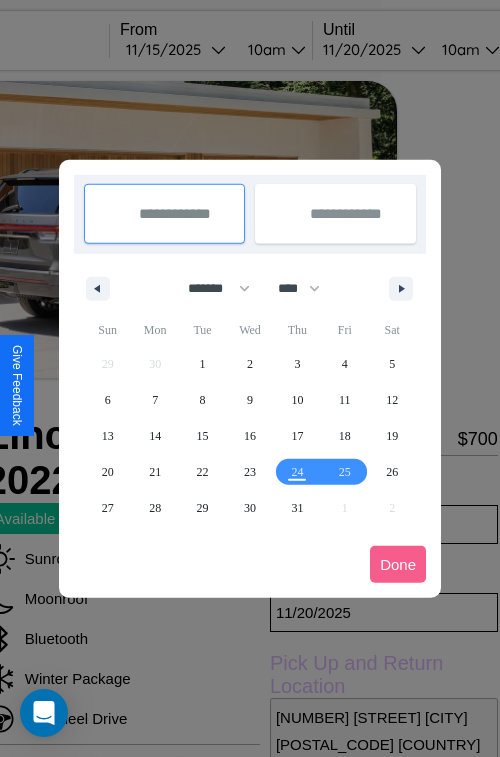 click at bounding box center (250, 378) 